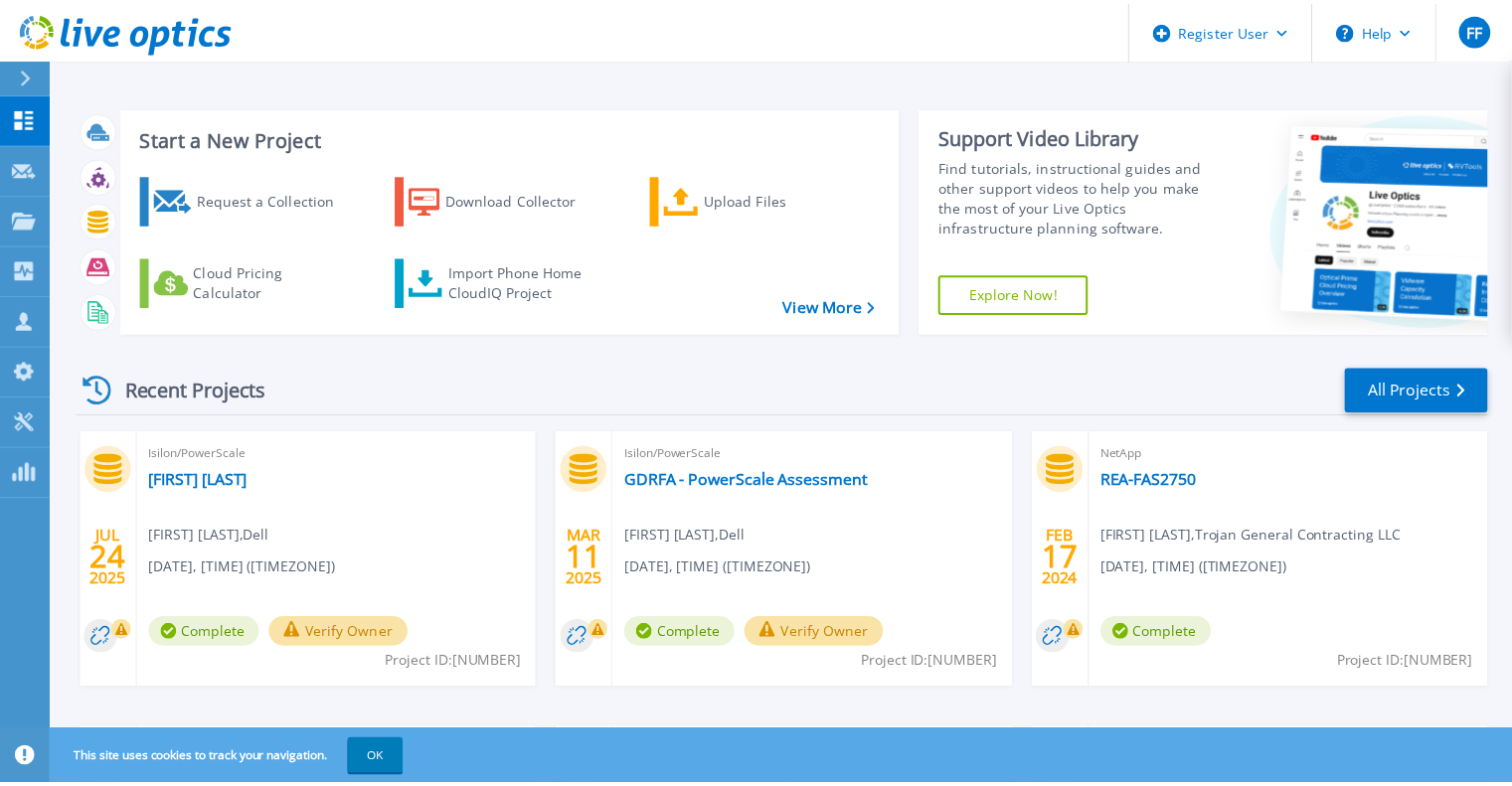 scroll, scrollTop: 0, scrollLeft: 0, axis: both 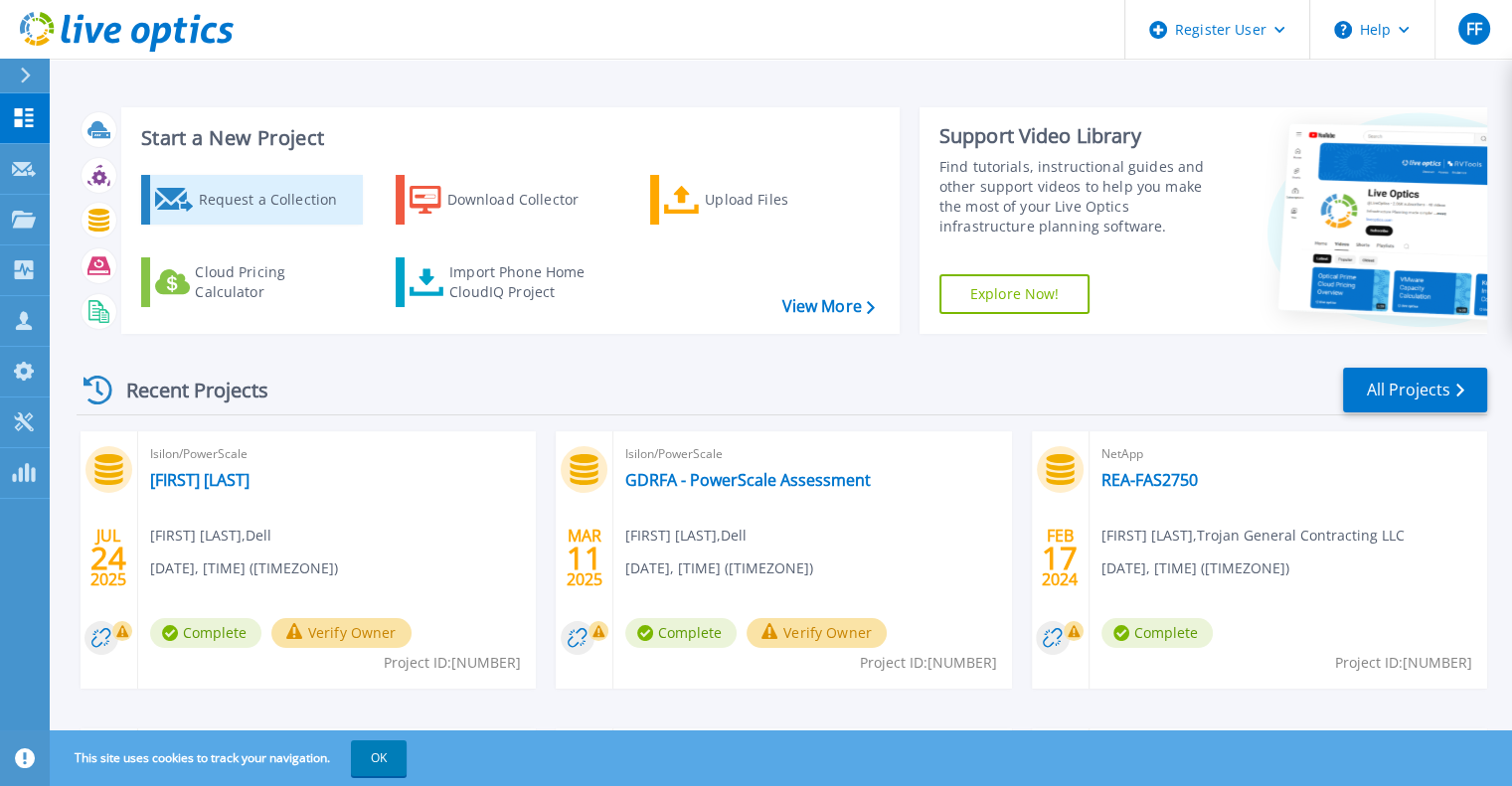 click on "Request a Collection" at bounding box center [277, 200] 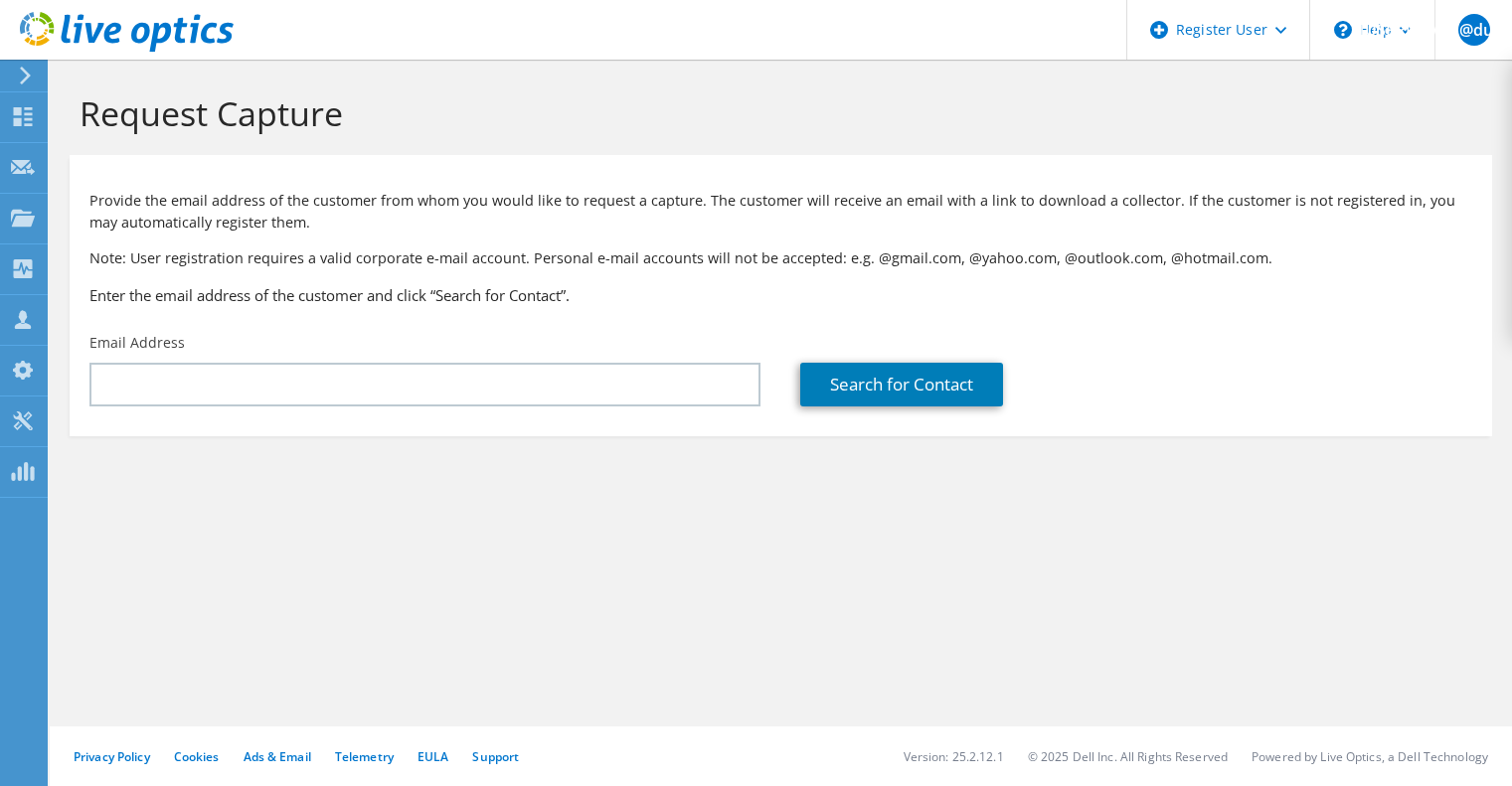 scroll, scrollTop: 0, scrollLeft: 0, axis: both 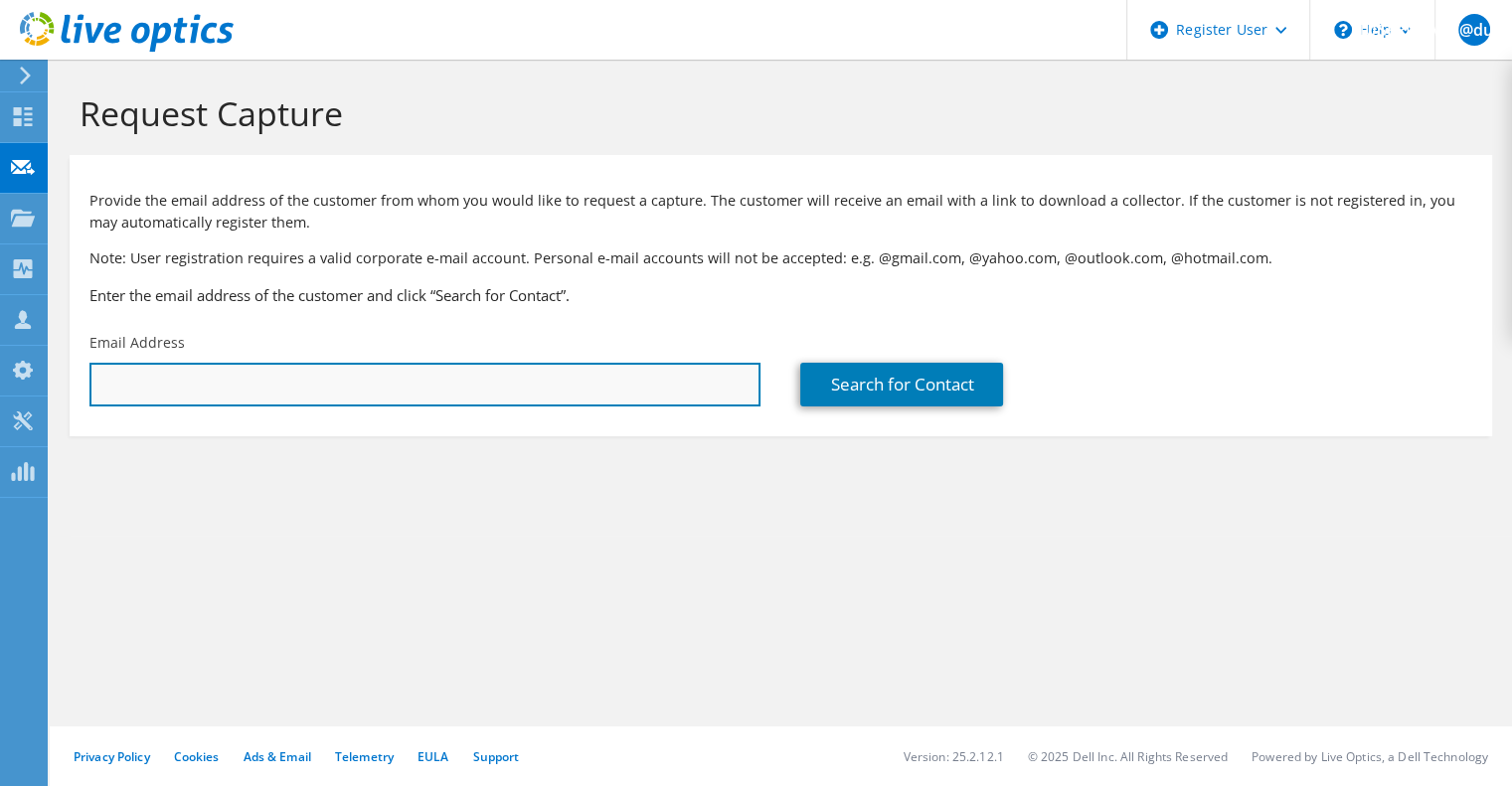 paste on "[USERNAME]_kmathews@dubaihealth.ae" 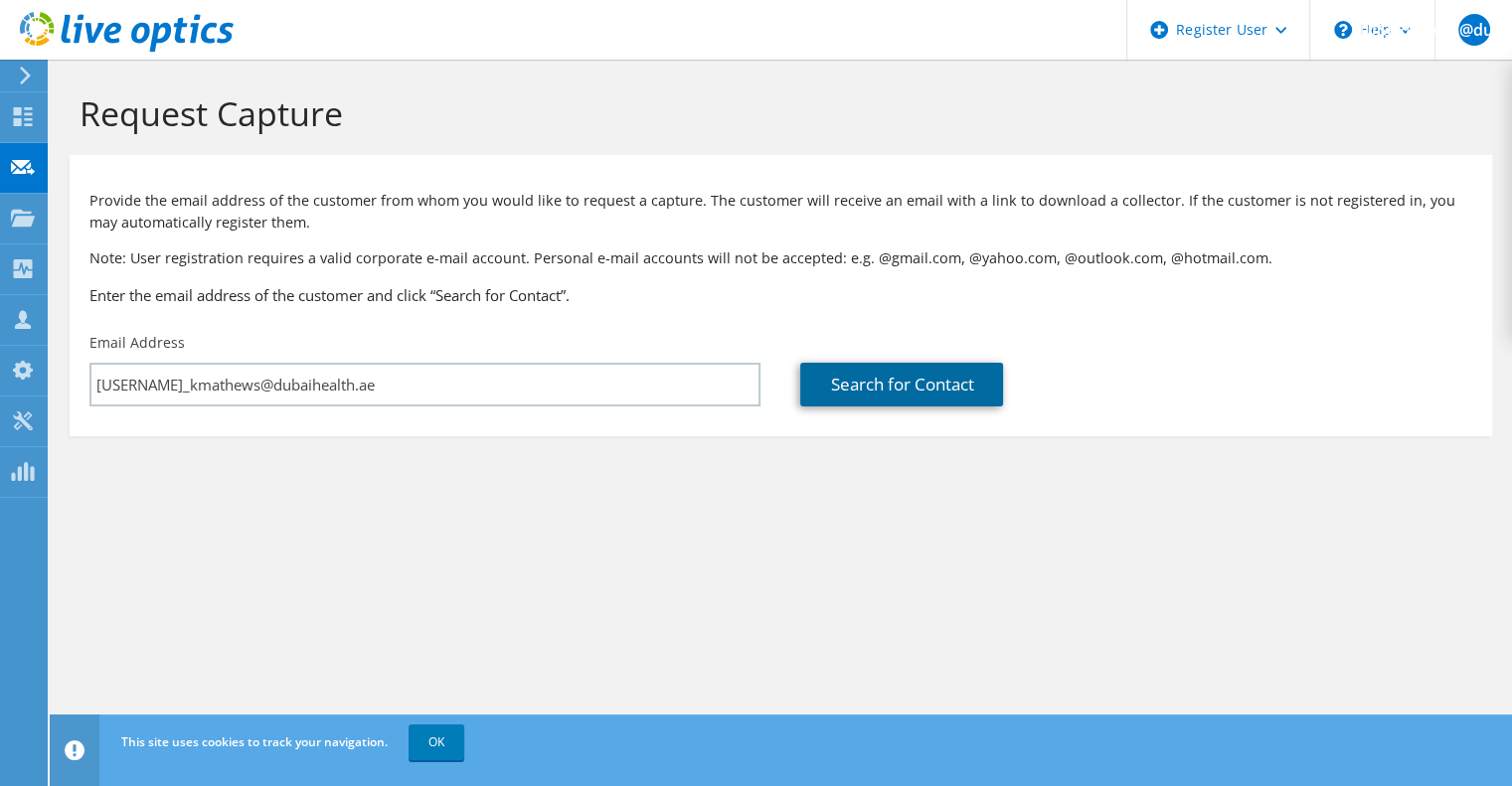 click on "Search for Contact" at bounding box center (902, 385) 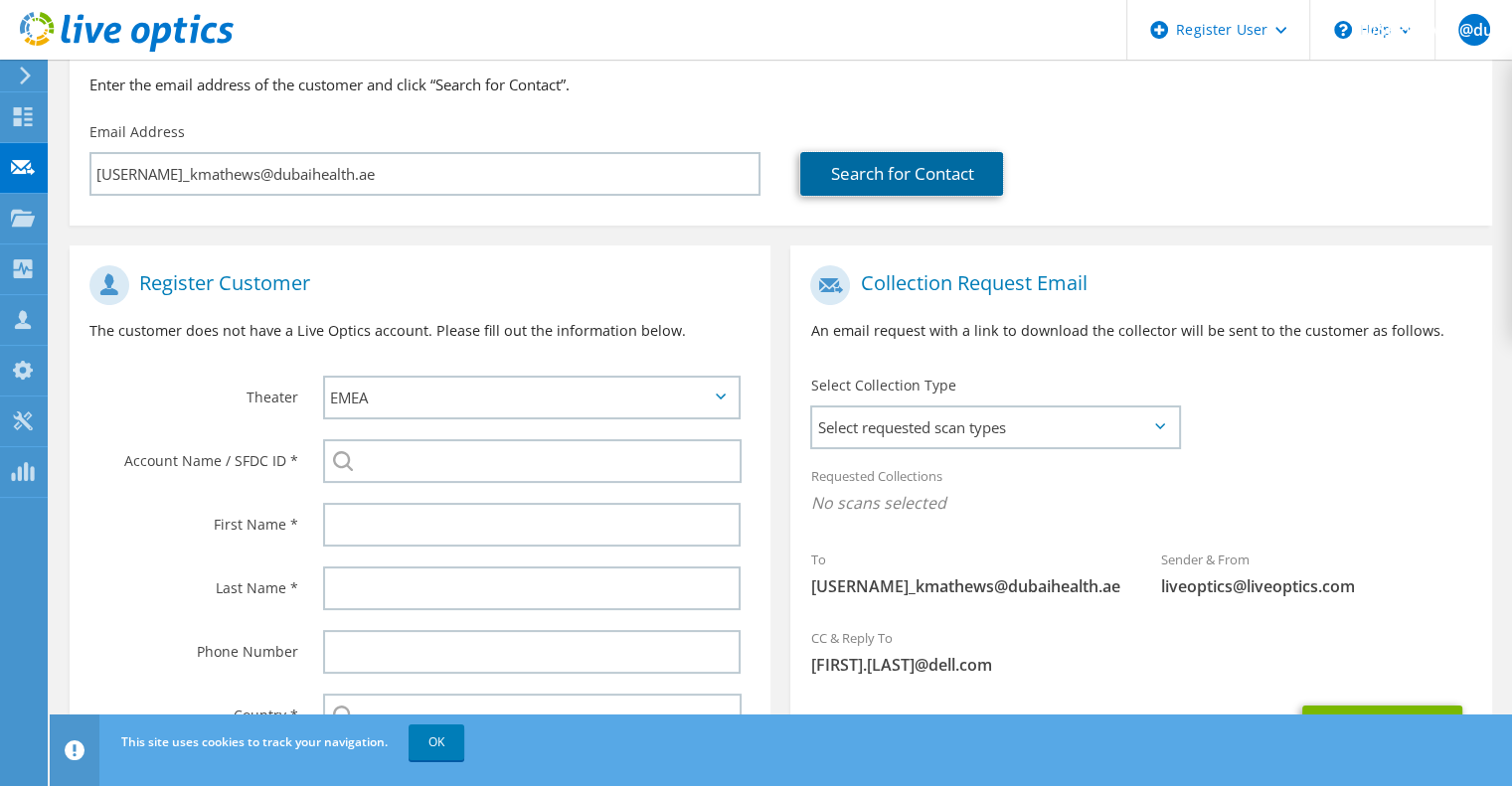 scroll, scrollTop: 70, scrollLeft: 0, axis: vertical 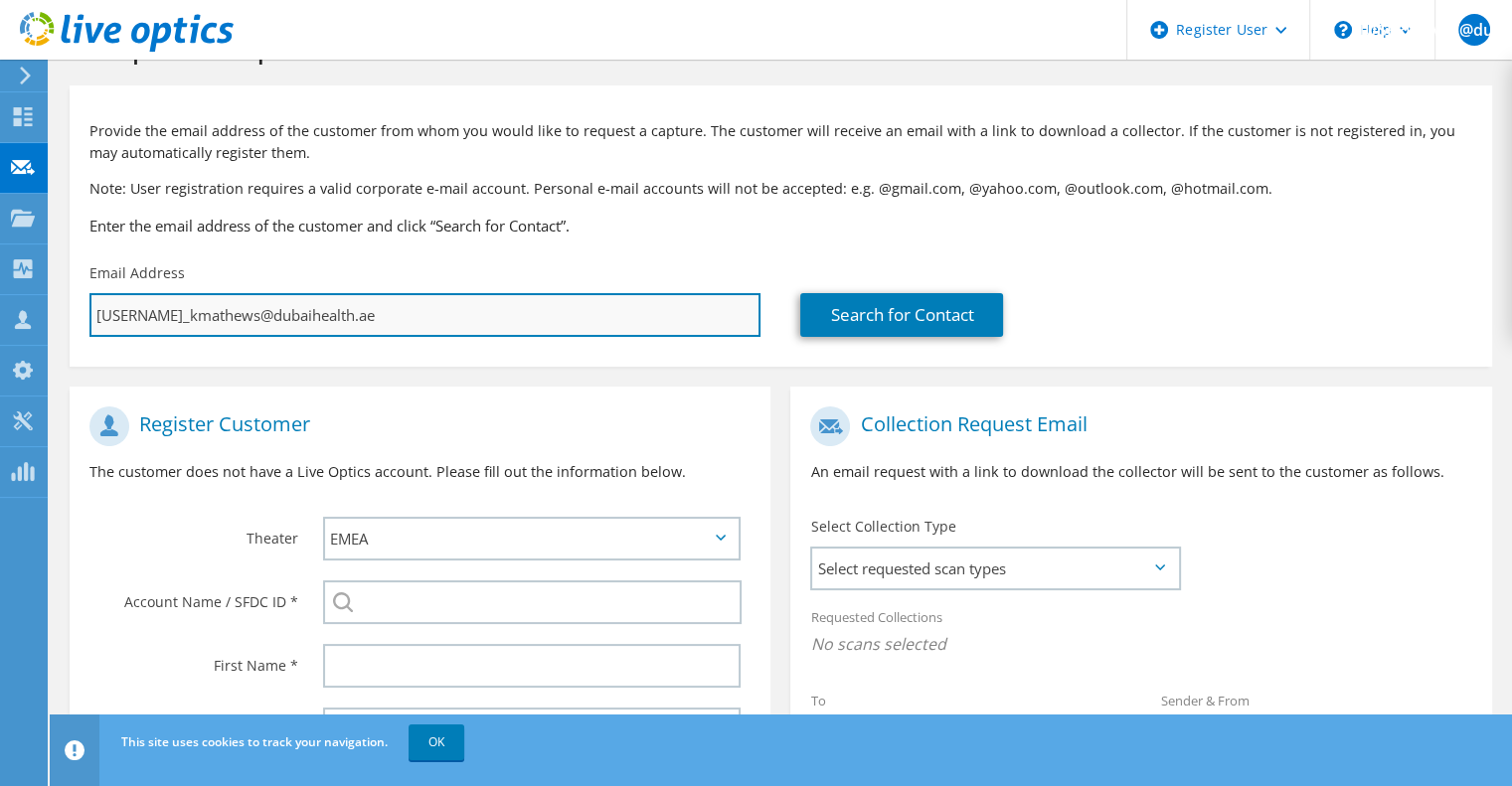 click on "reach_kmathews@dubaihealth.ae" at bounding box center (424, 315) 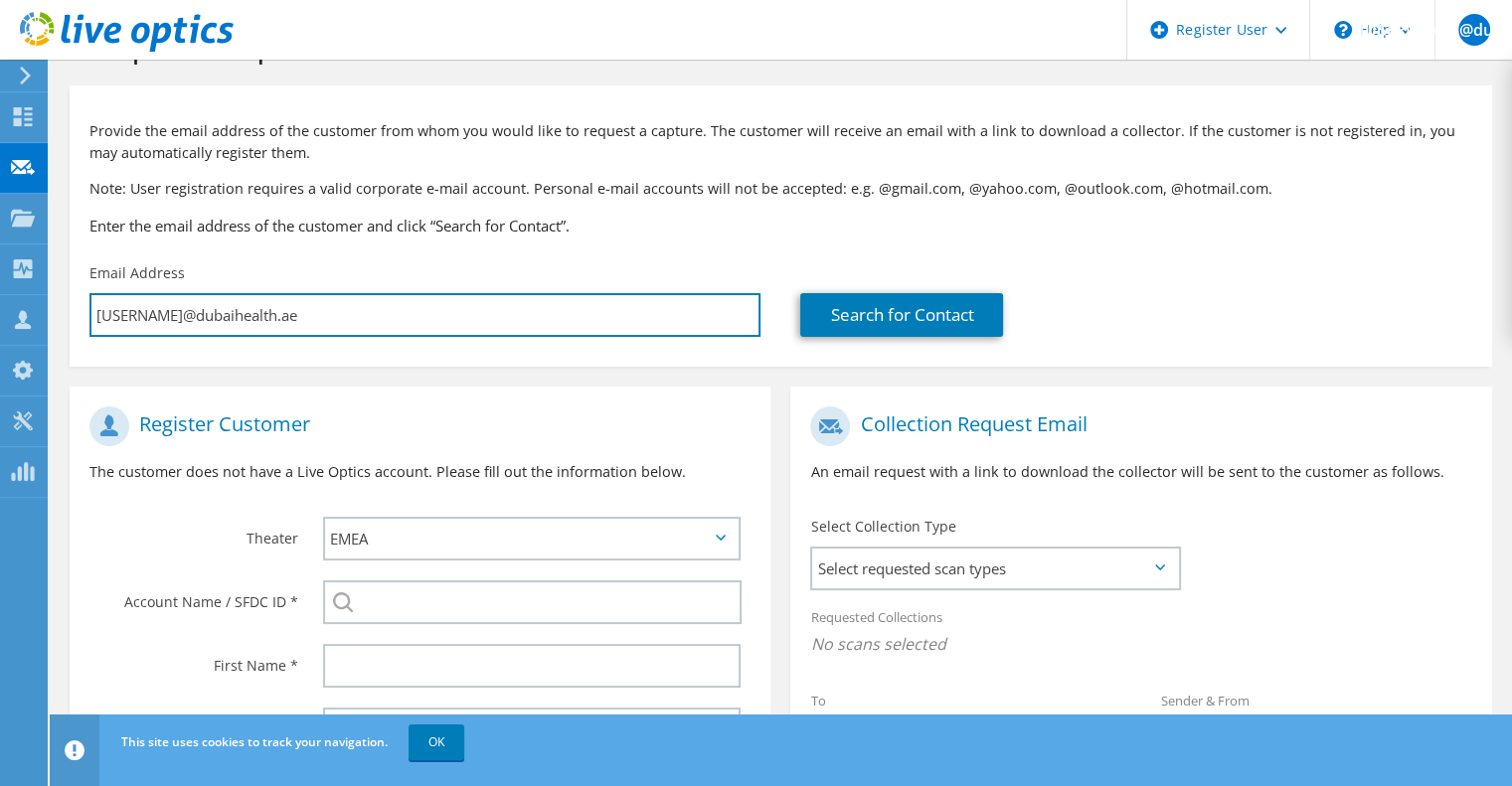 scroll, scrollTop: 0, scrollLeft: 0, axis: both 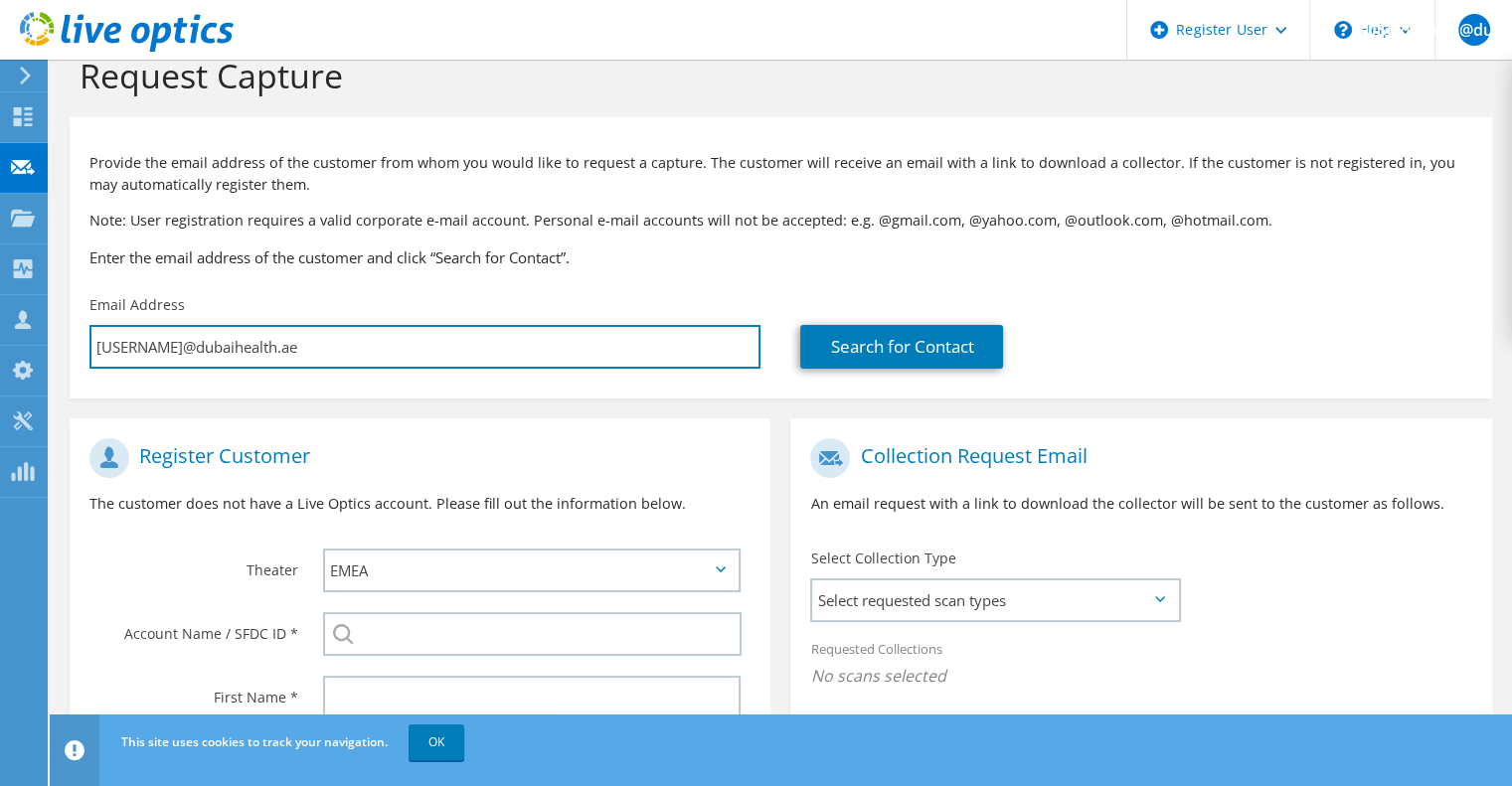 type on "Select" 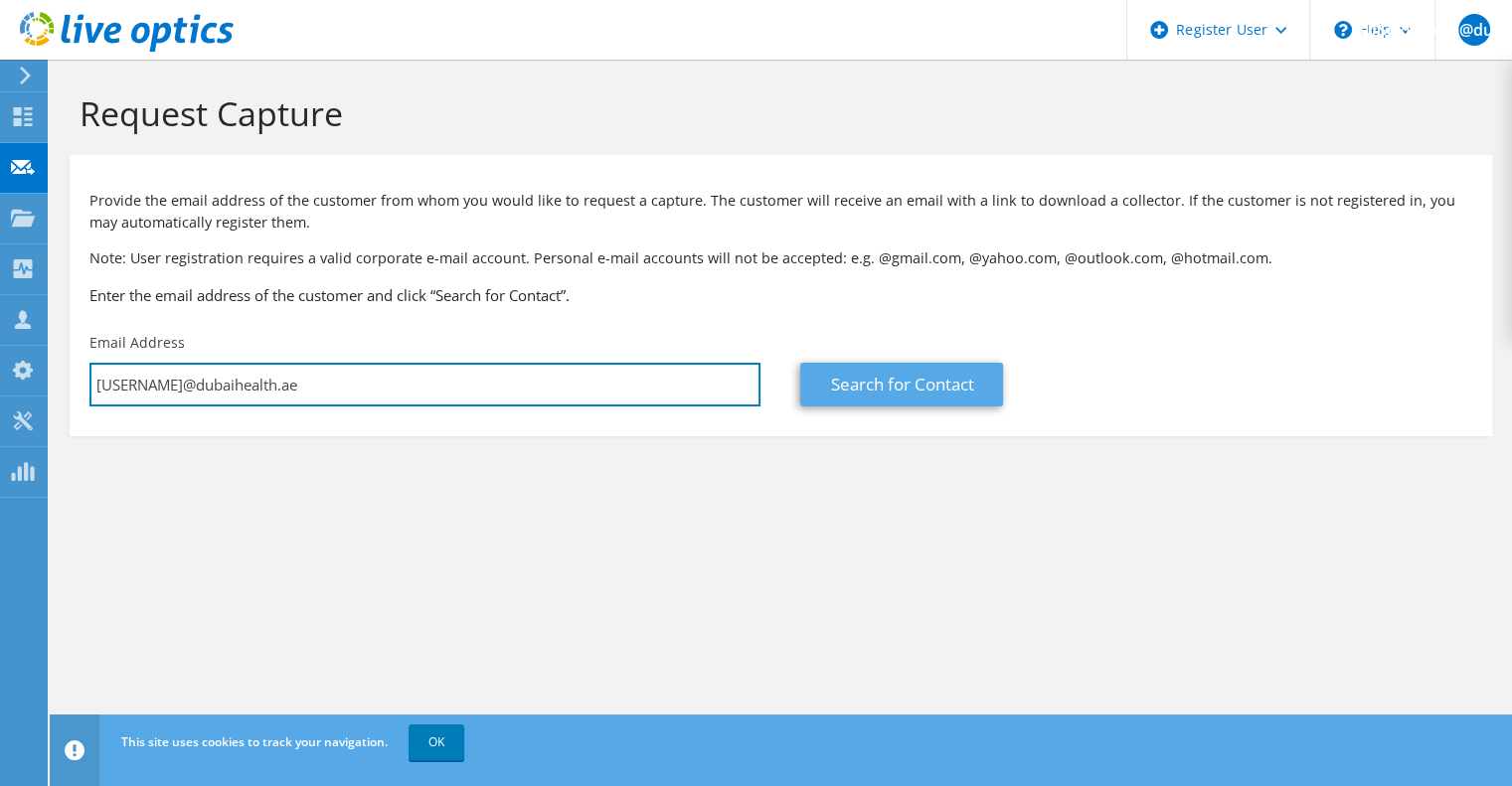 type on "sawahab@dubaihealth.ae" 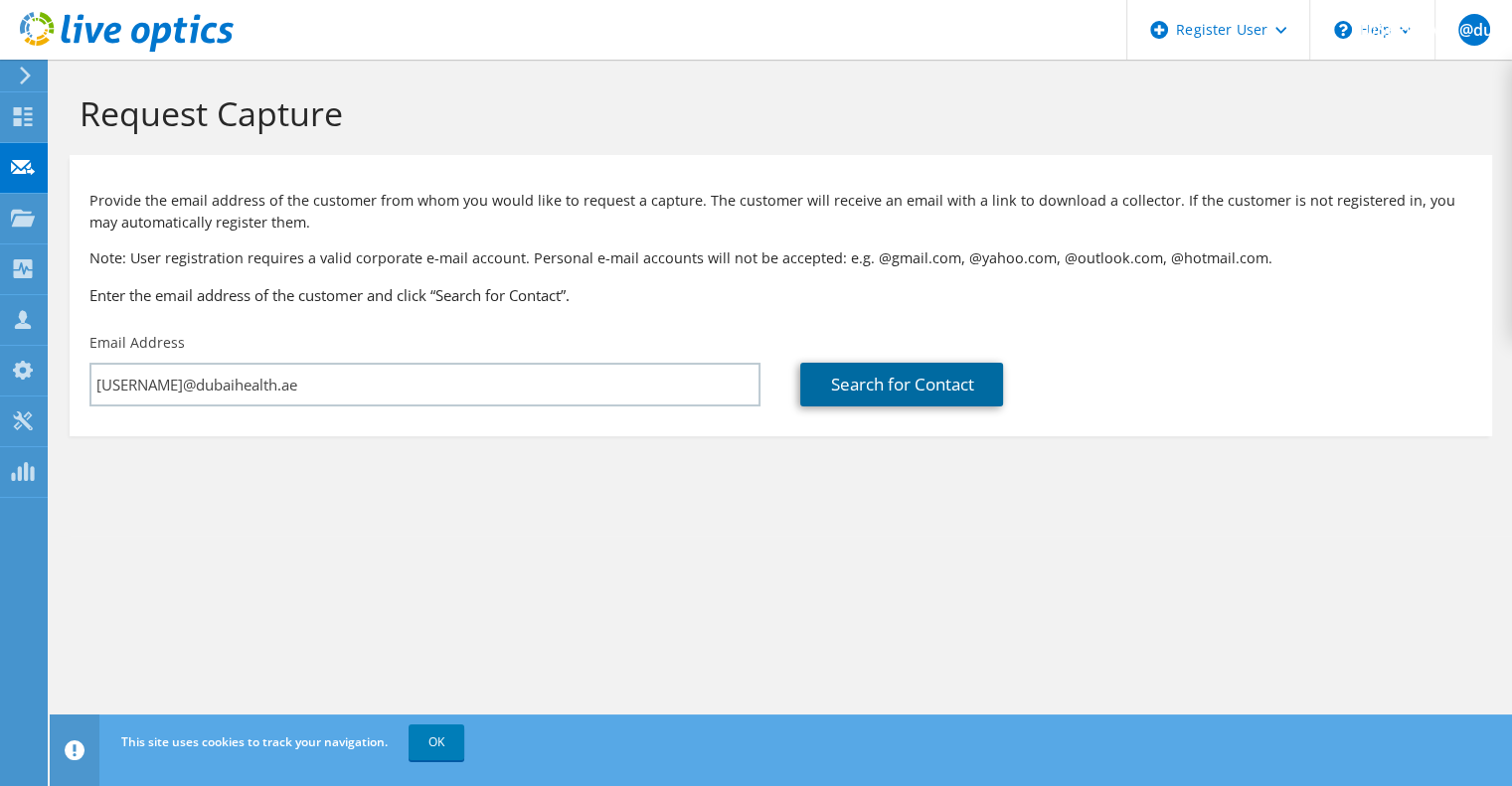 click on "Search for Contact" at bounding box center (902, 385) 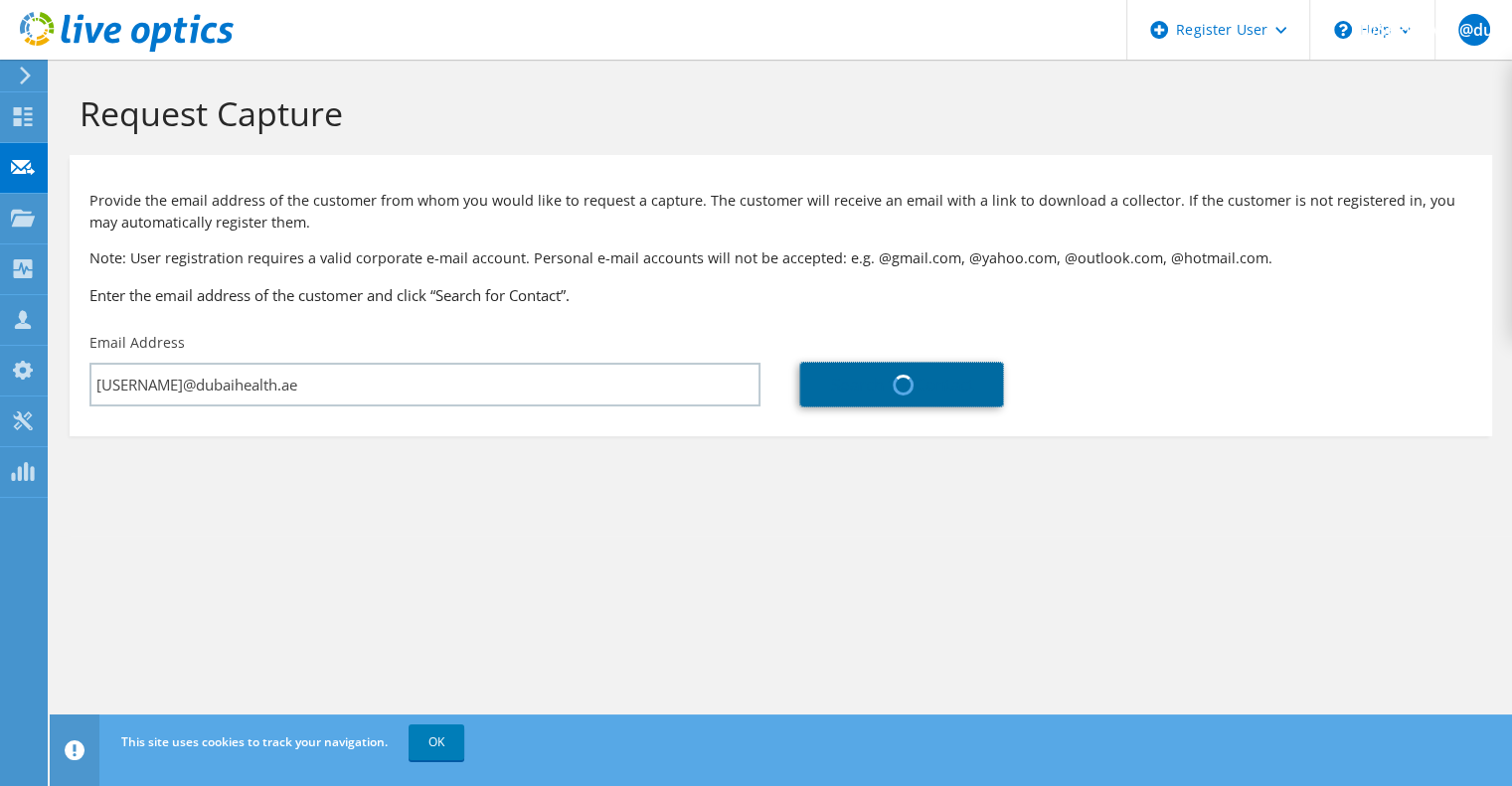 type on "DUBAI HEALTH" 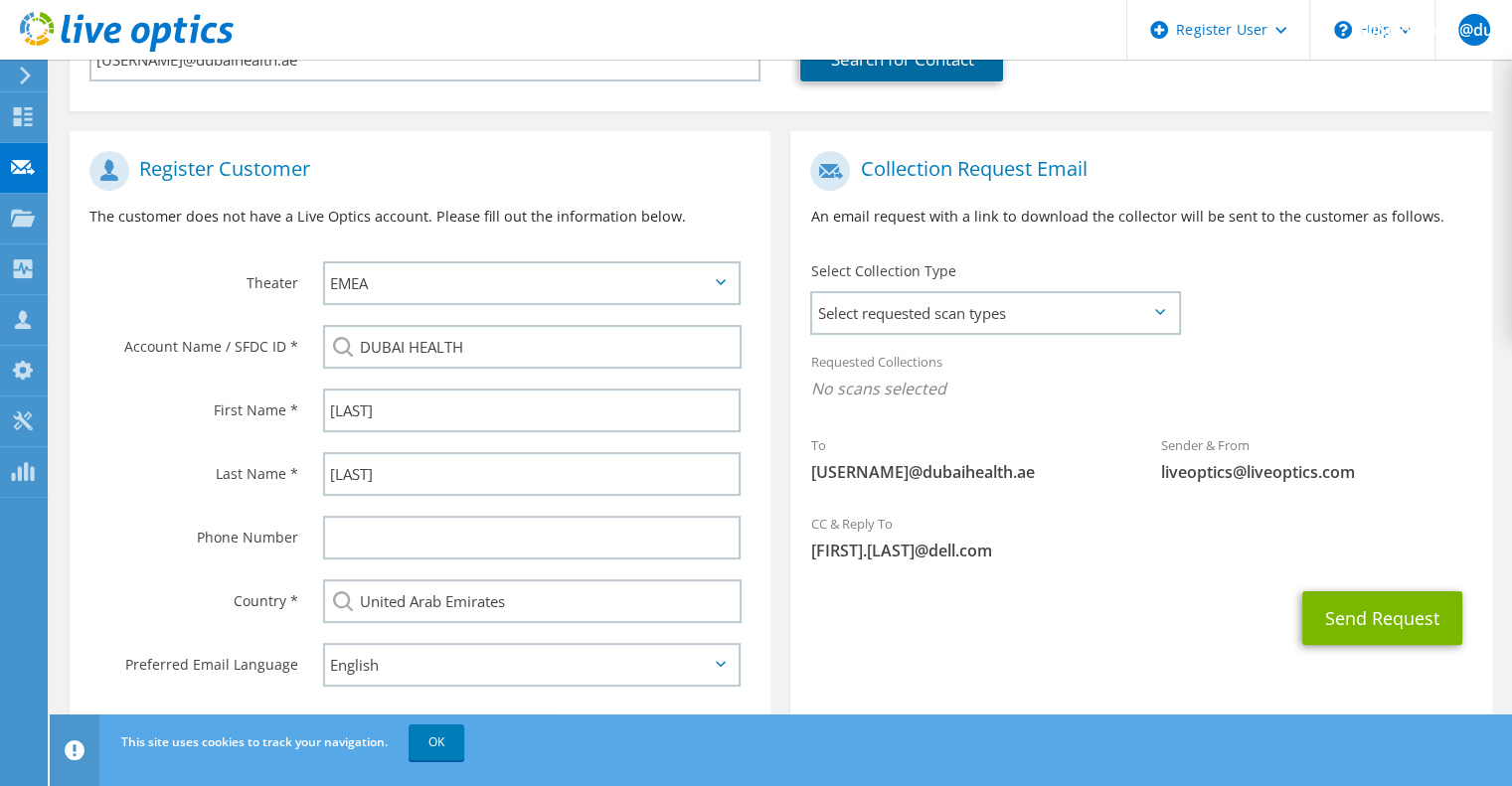 scroll, scrollTop: 368, scrollLeft: 0, axis: vertical 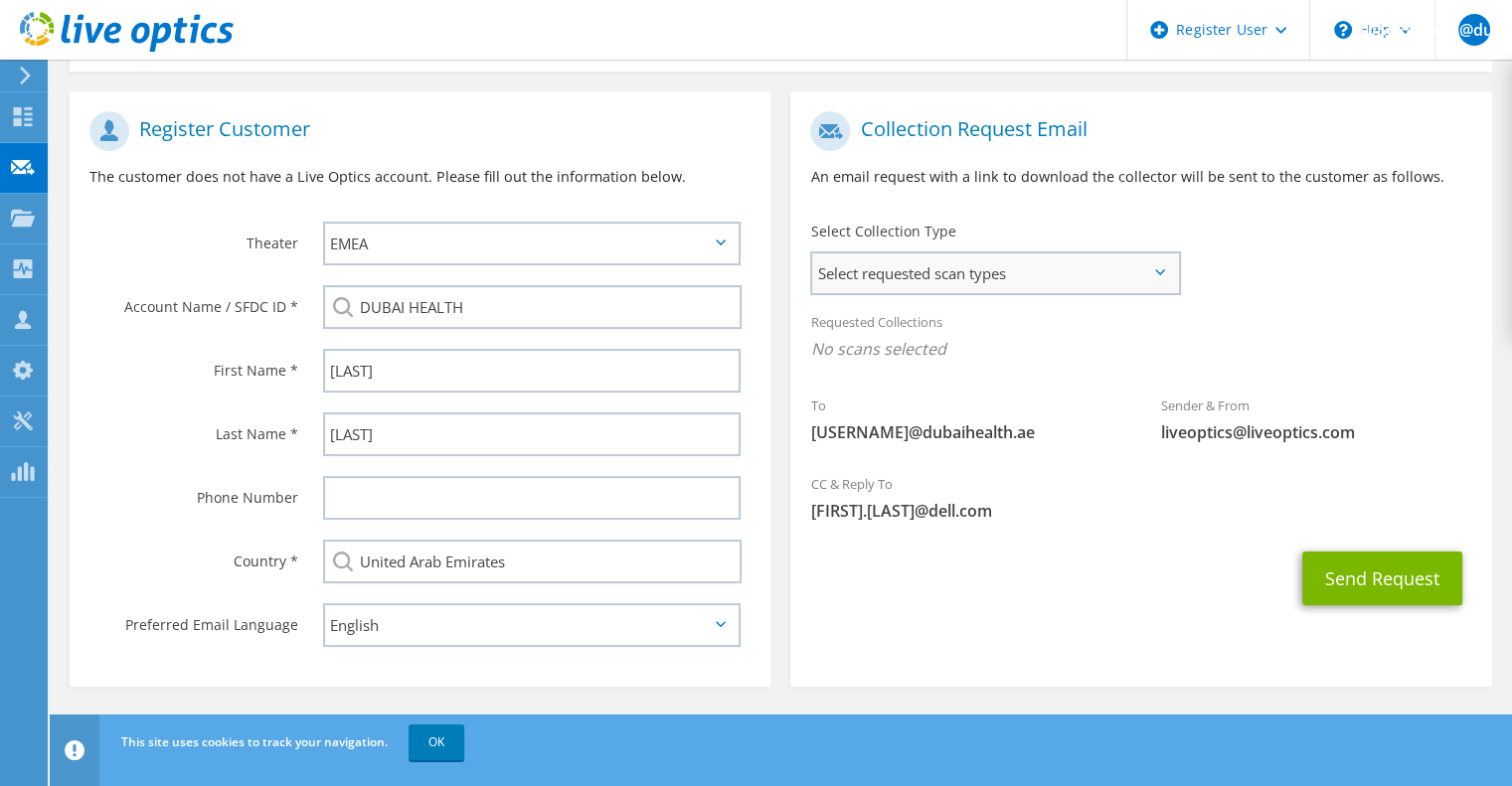 click on "Select requested scan types" at bounding box center [995, 273] 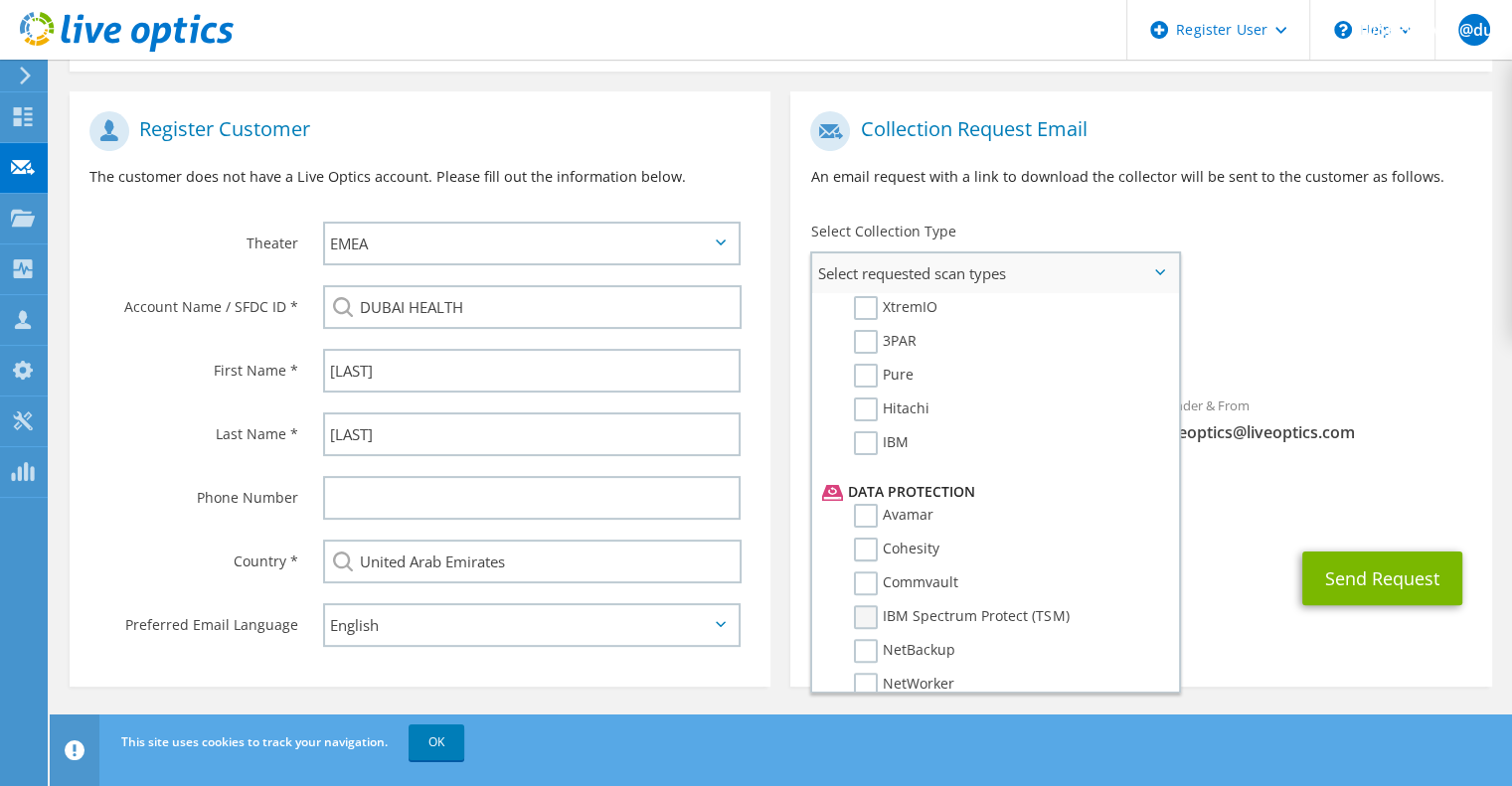 scroll, scrollTop: 479, scrollLeft: 0, axis: vertical 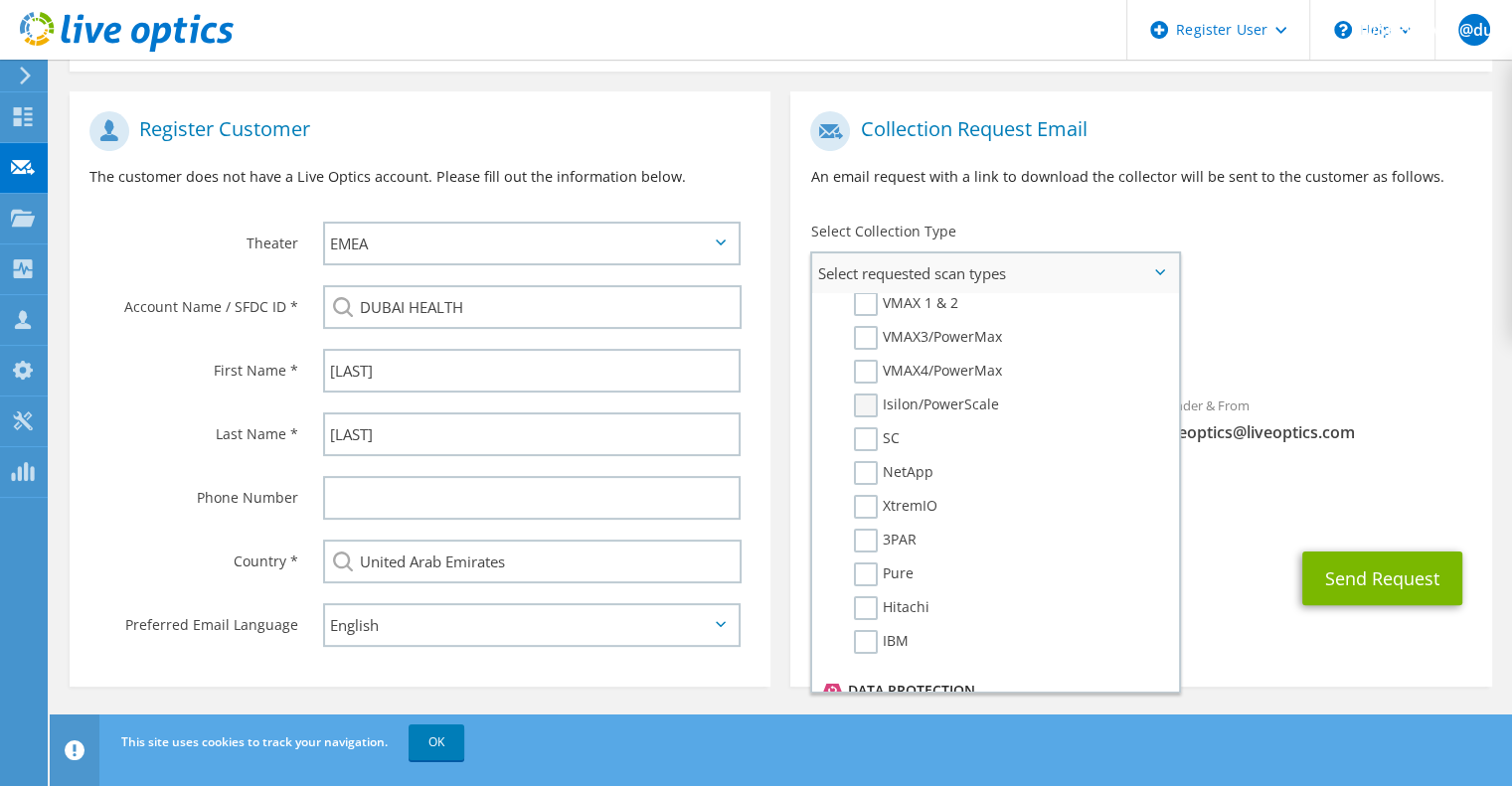 click on "Isilon/PowerScale" at bounding box center [926, 405] 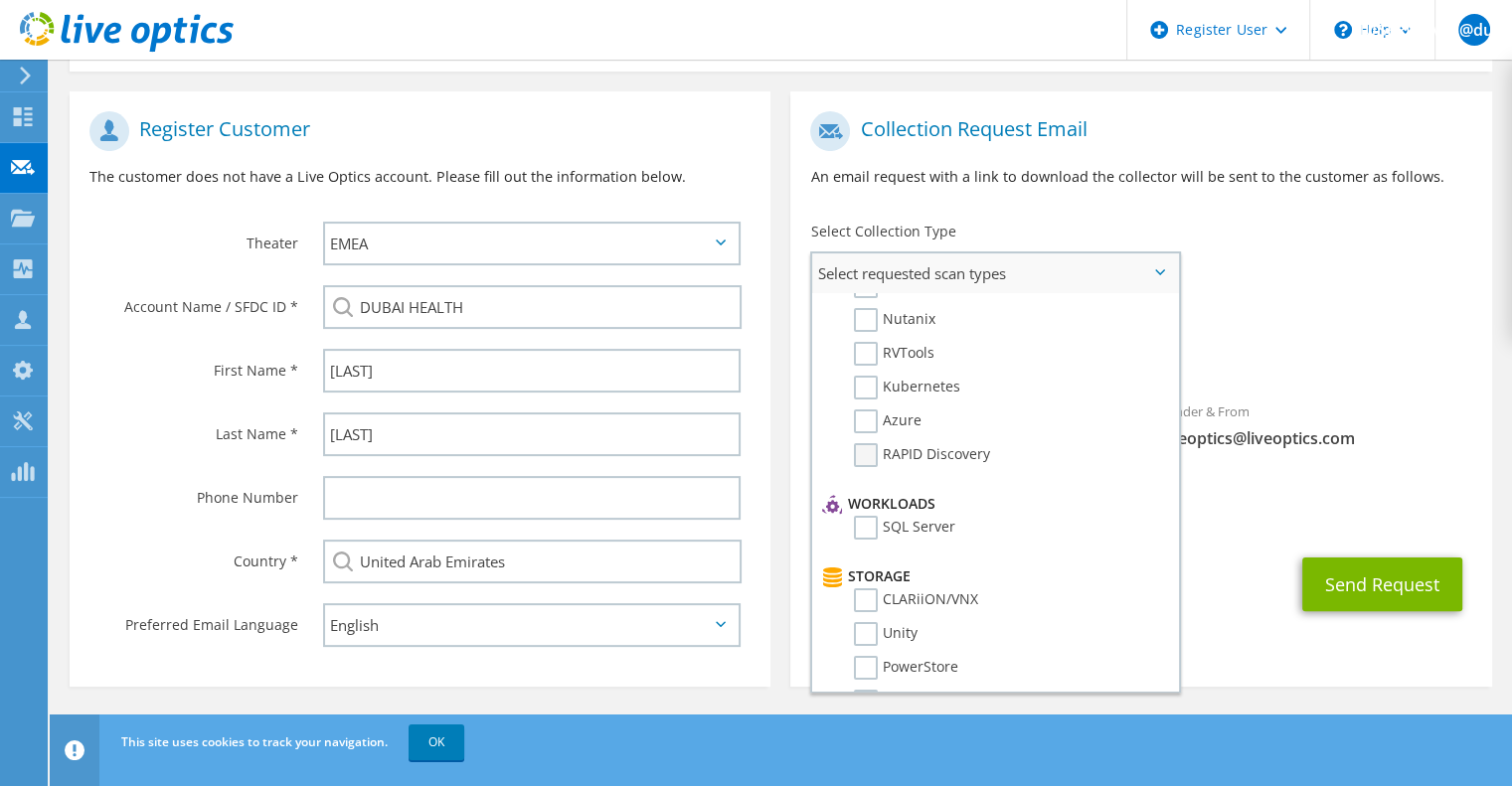 scroll, scrollTop: 0, scrollLeft: 0, axis: both 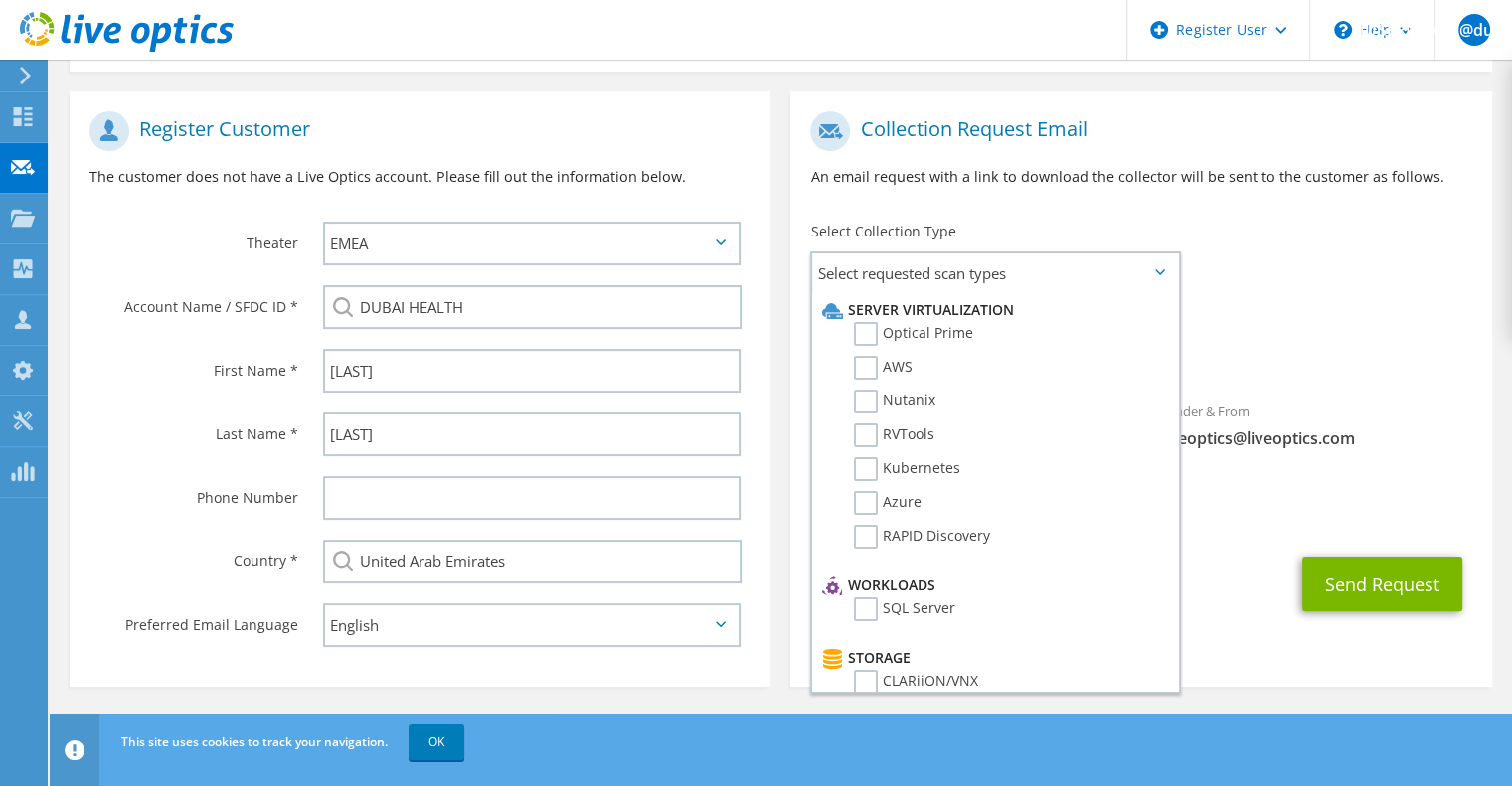 click on "Isilon/PowerScale" at bounding box center [1140, 354] 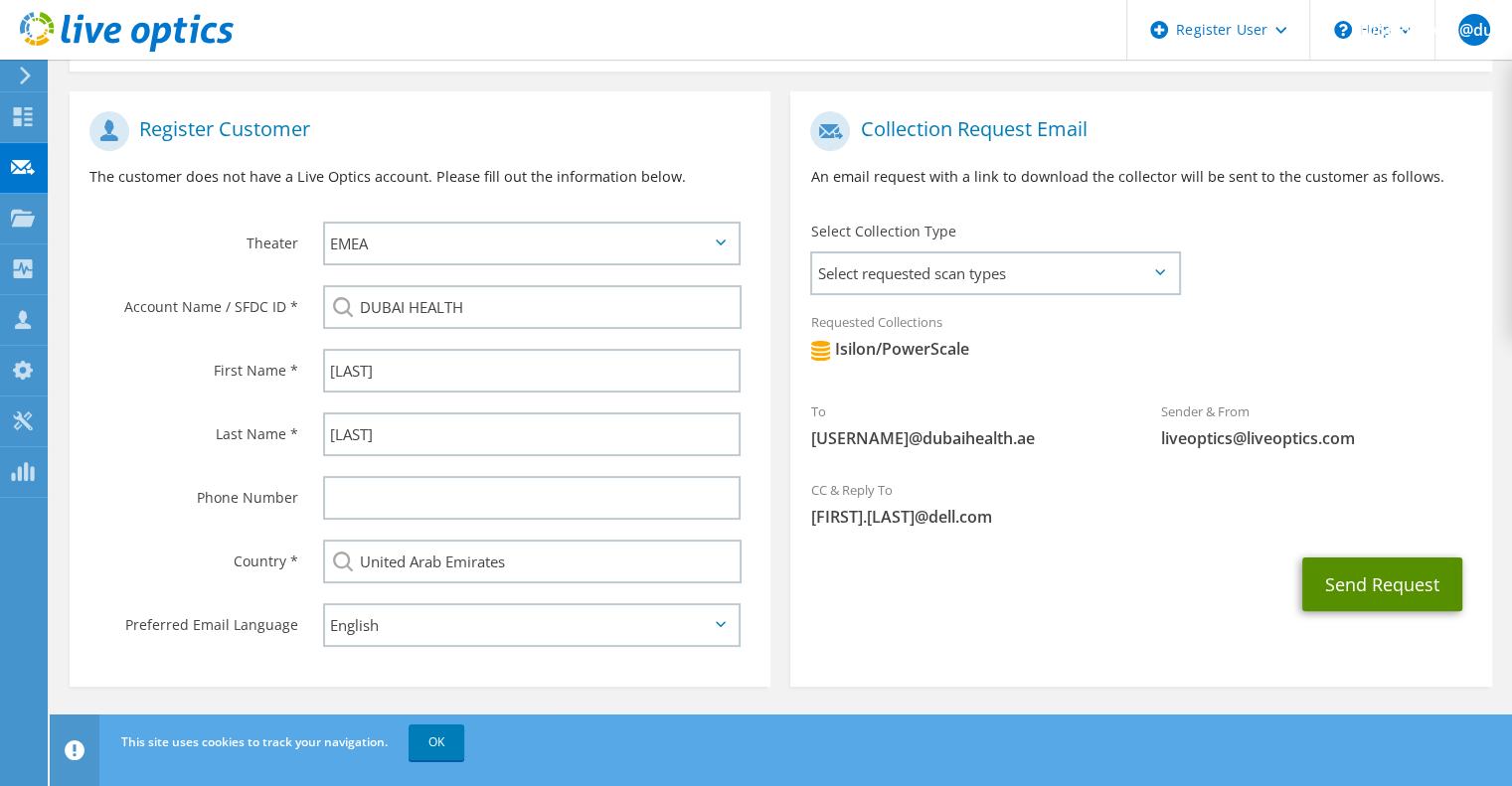 click on "Send Request" at bounding box center [1382, 584] 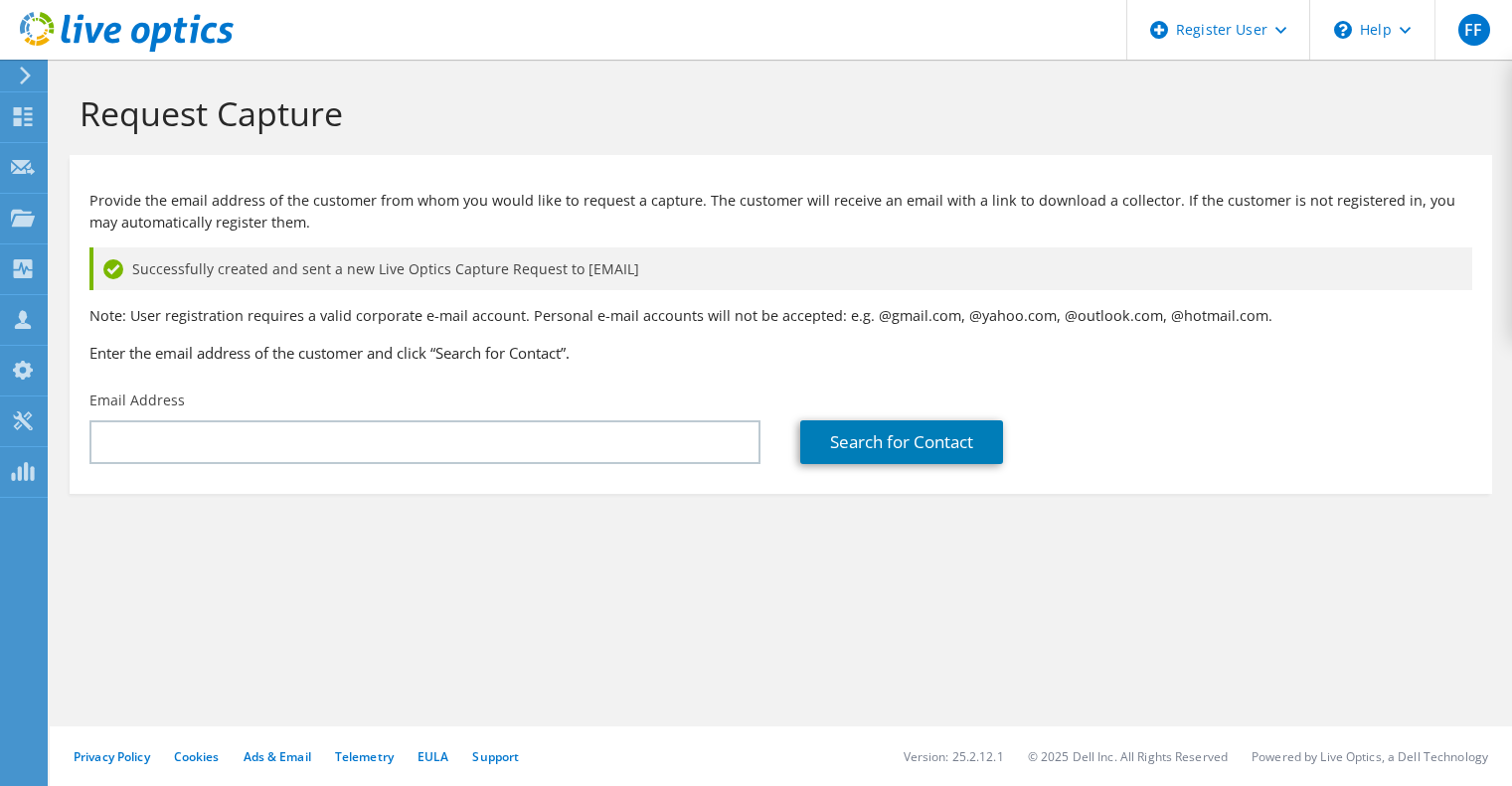 scroll, scrollTop: 0, scrollLeft: 0, axis: both 